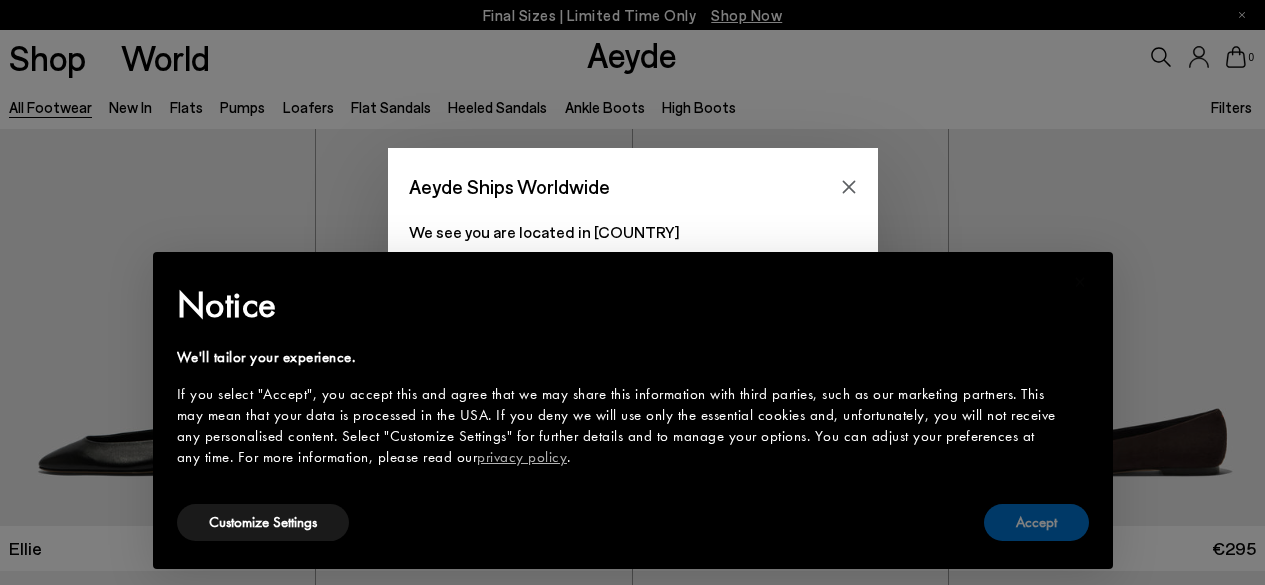 scroll, scrollTop: 0, scrollLeft: 0, axis: both 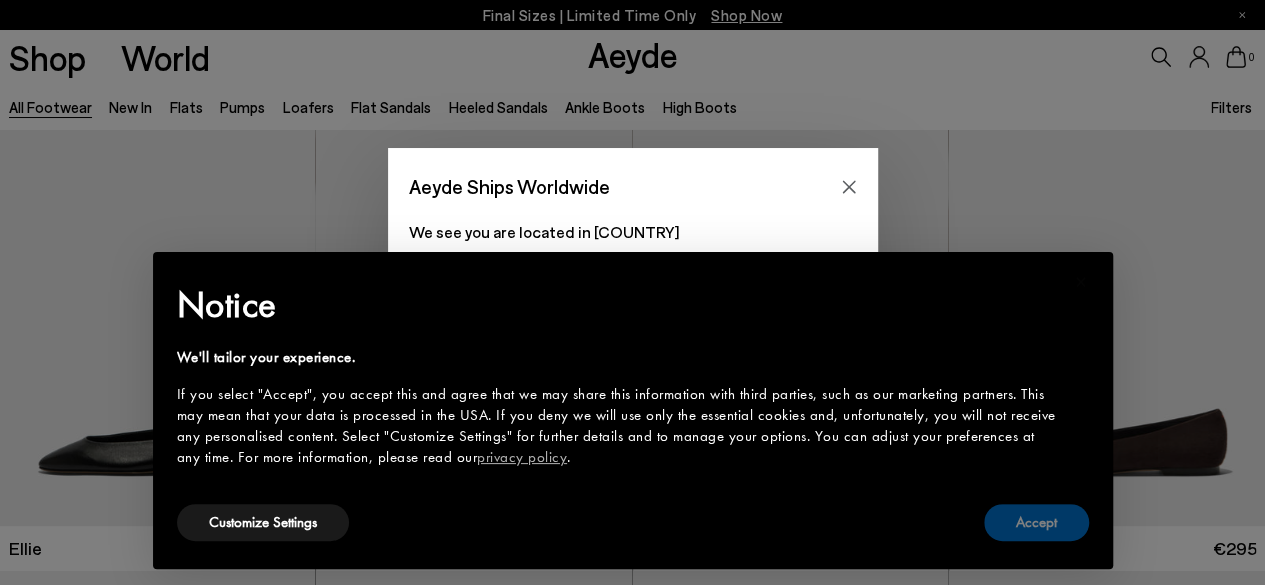 click on "Accept" at bounding box center (1036, 522) 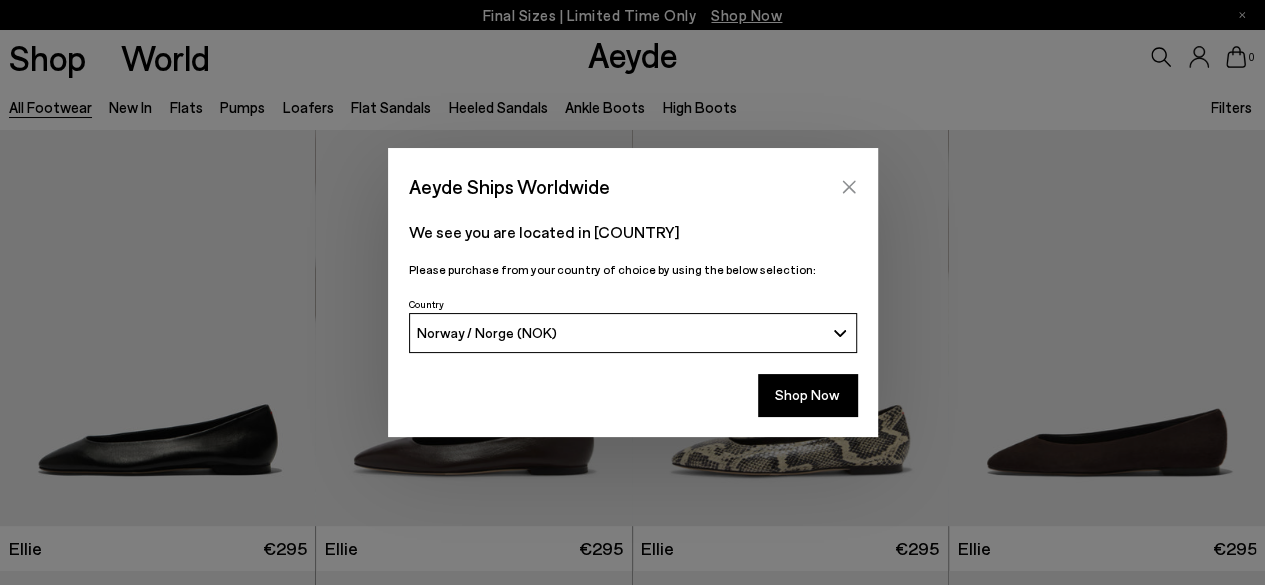 click 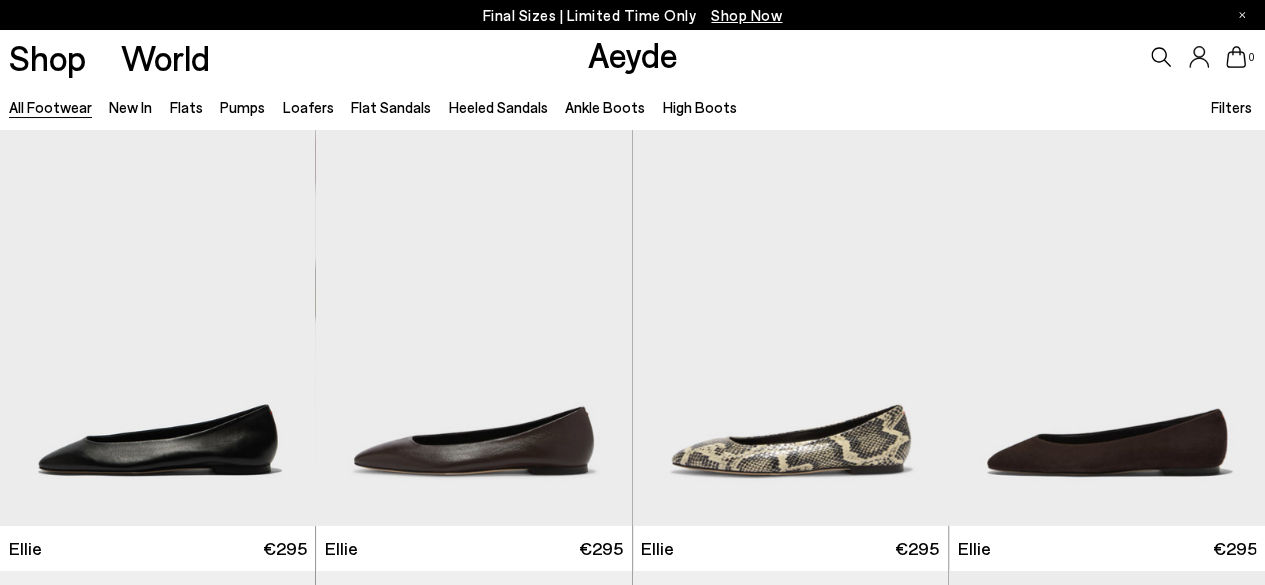 click on "Filters" at bounding box center (1231, 107) 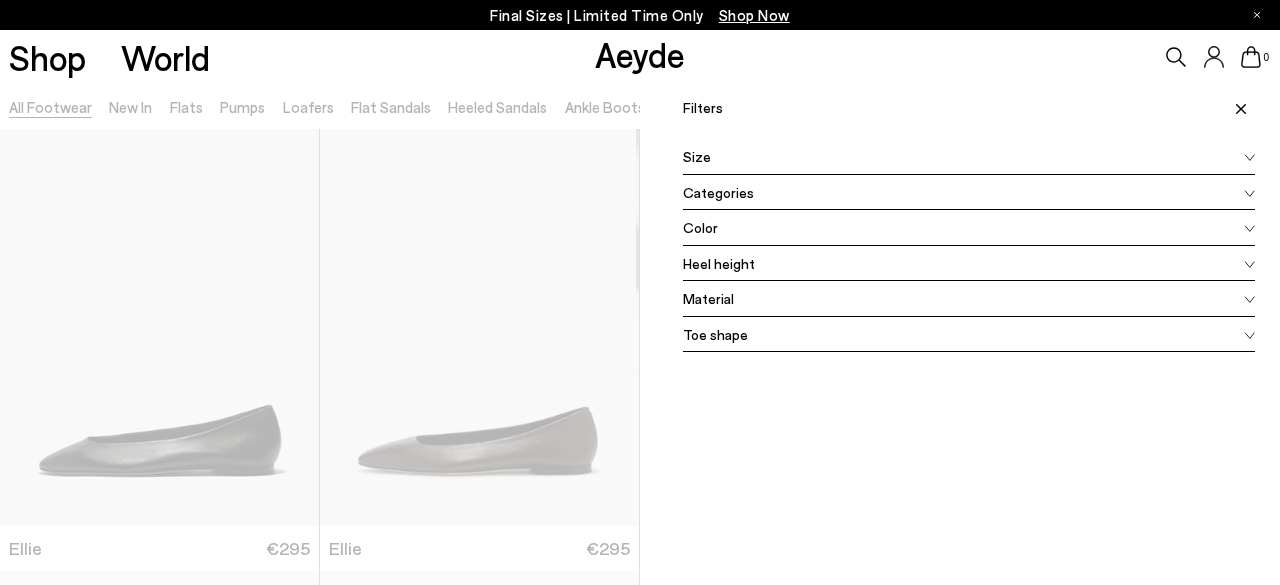 click on "Color" at bounding box center [700, 227] 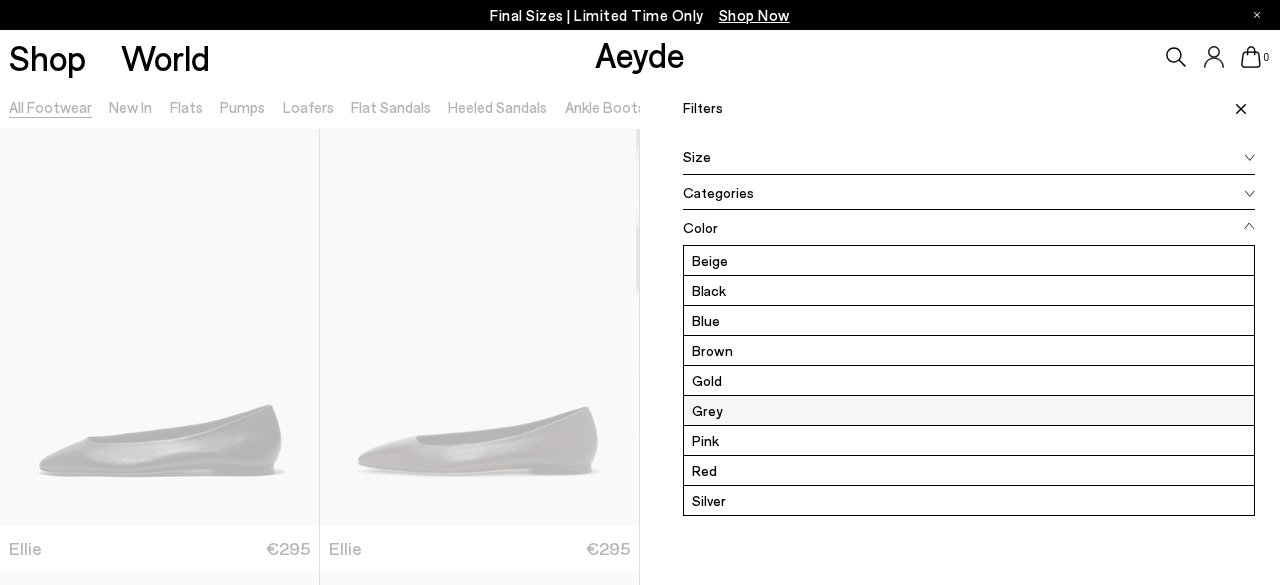 click on "Grey" at bounding box center [969, 410] 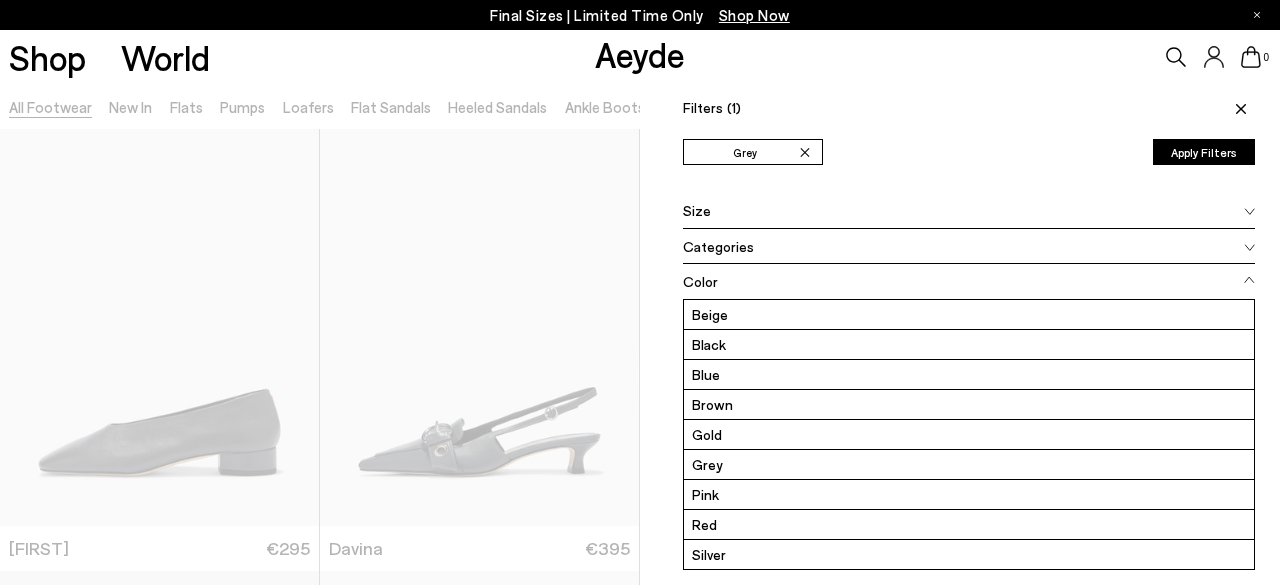 click on "Apply Filters" at bounding box center (1204, 152) 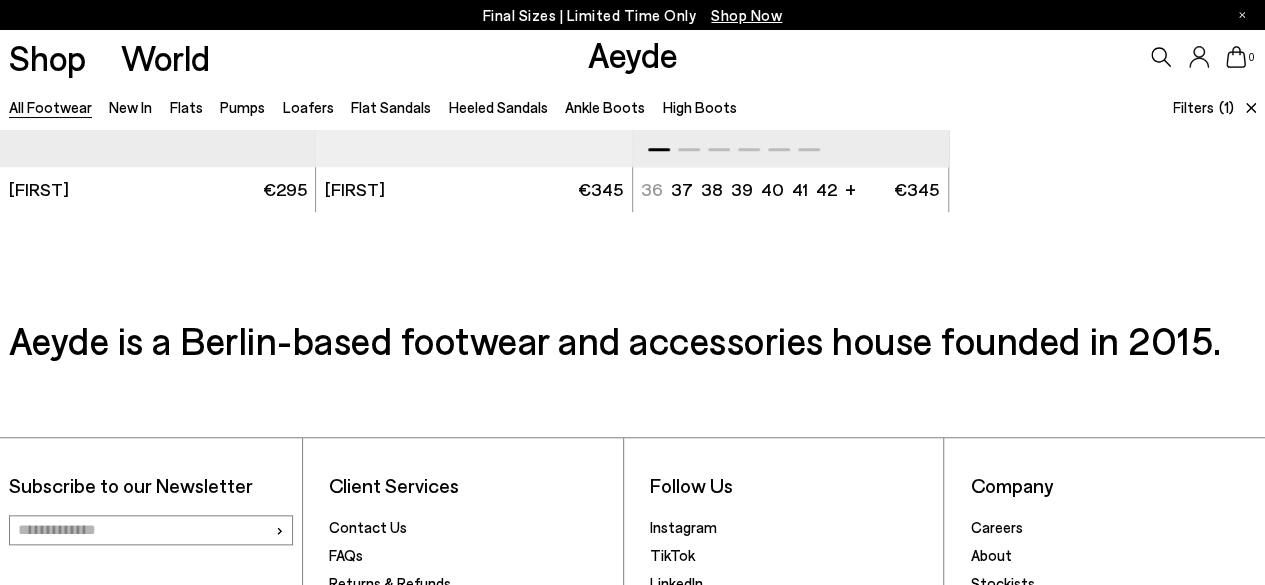 scroll, scrollTop: 200, scrollLeft: 0, axis: vertical 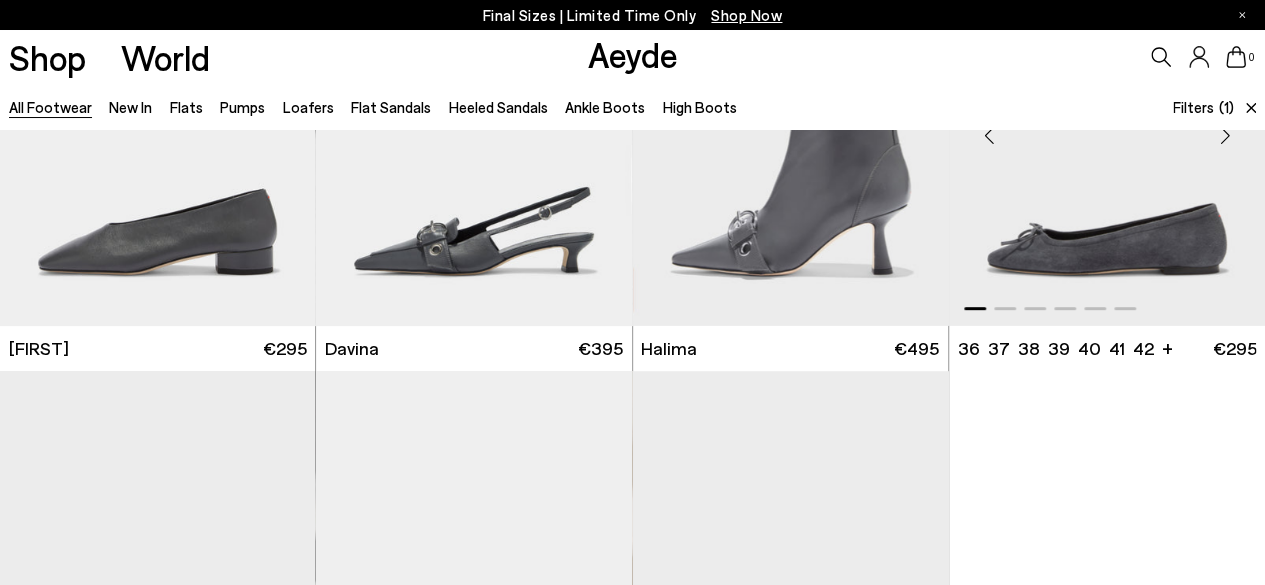 click at bounding box center [1107, 127] 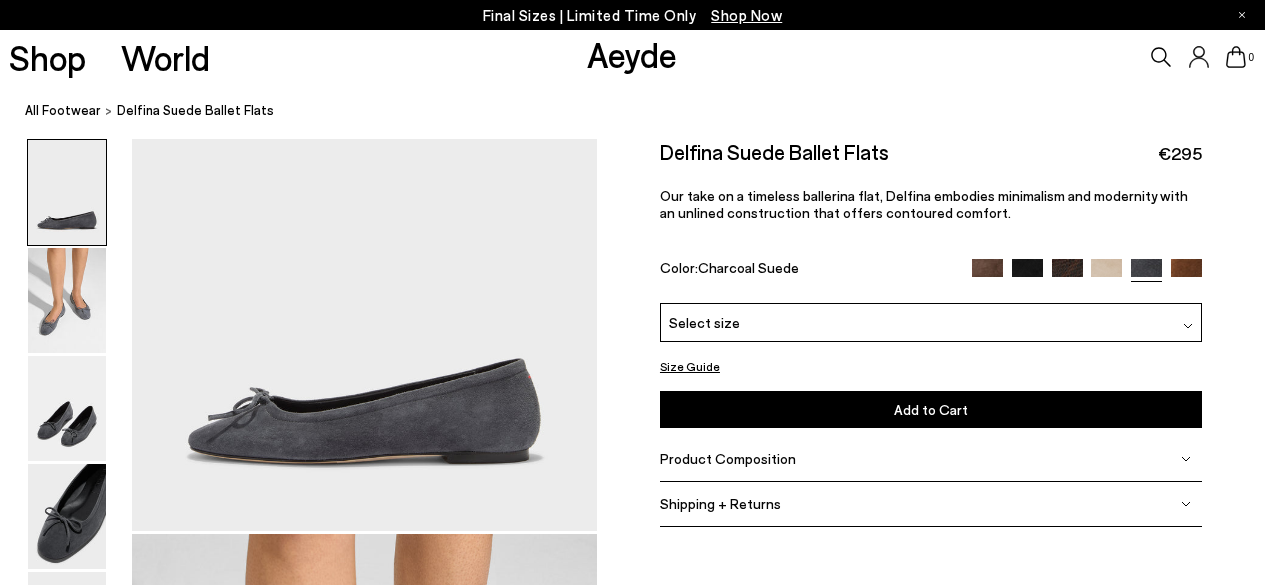 scroll, scrollTop: 0, scrollLeft: 0, axis: both 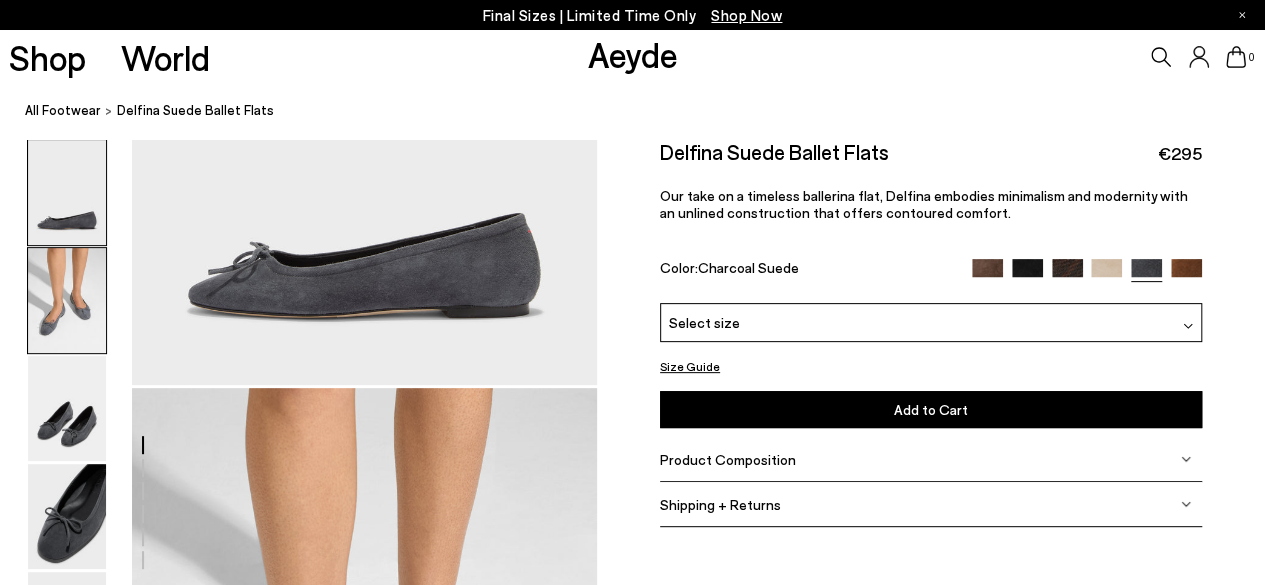click at bounding box center [67, 300] 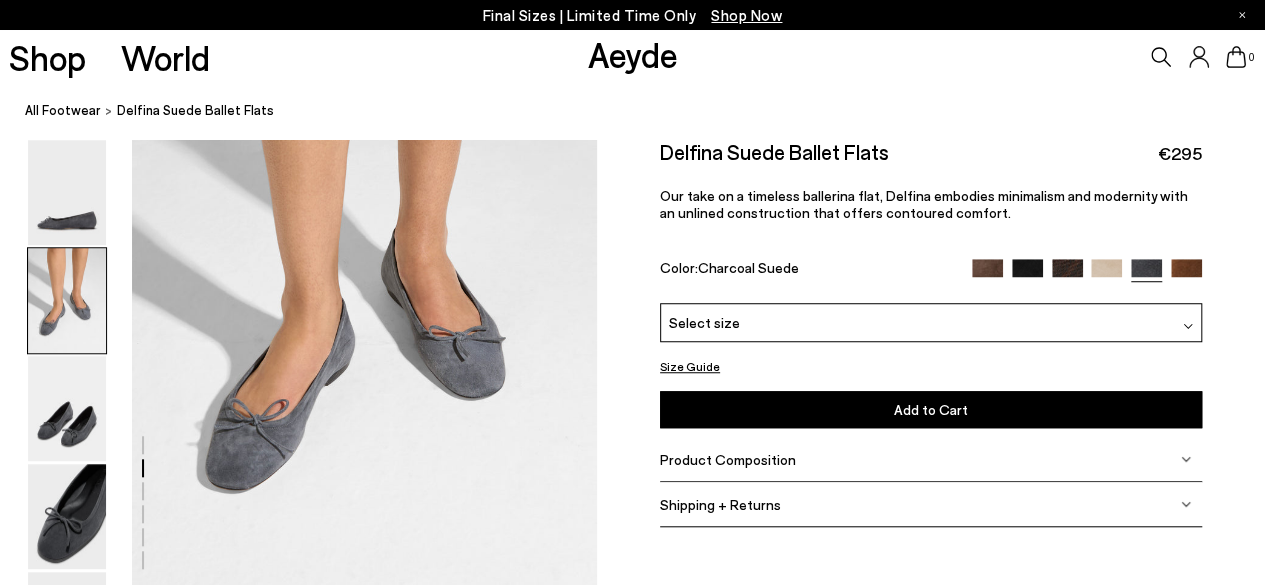 scroll, scrollTop: 651, scrollLeft: 0, axis: vertical 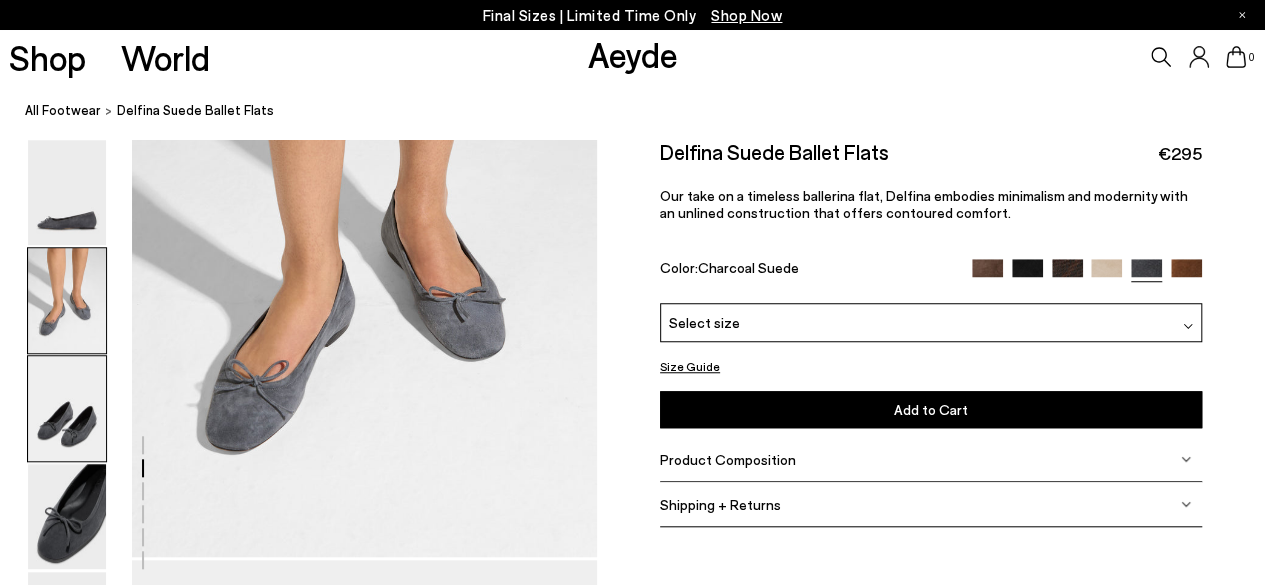 click at bounding box center (67, 408) 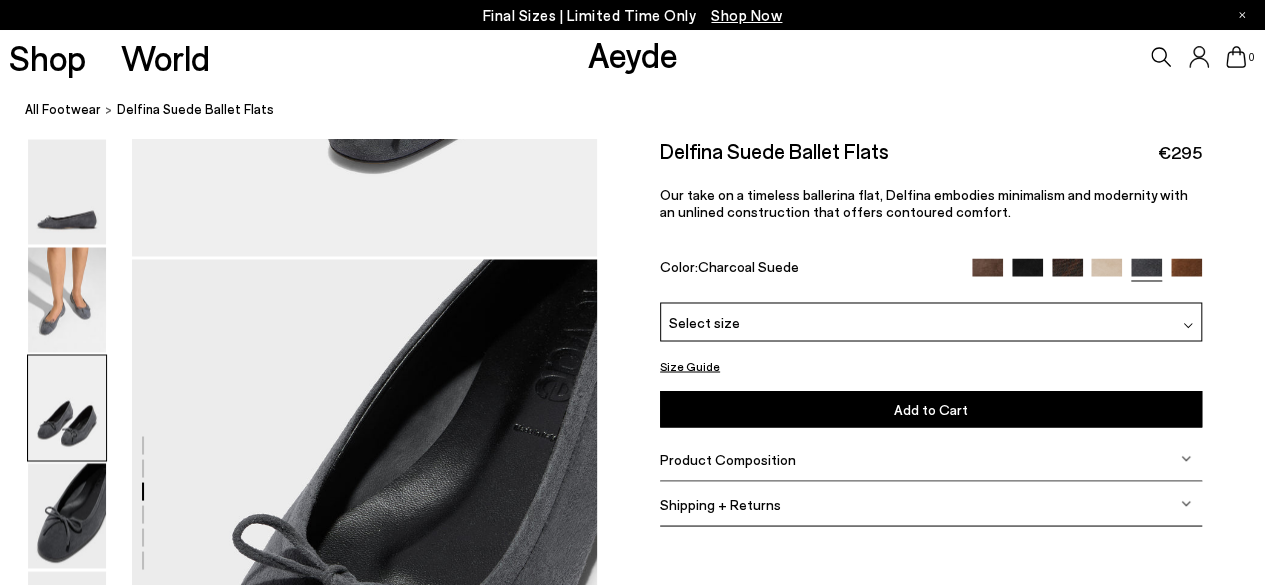 scroll, scrollTop: 1874, scrollLeft: 0, axis: vertical 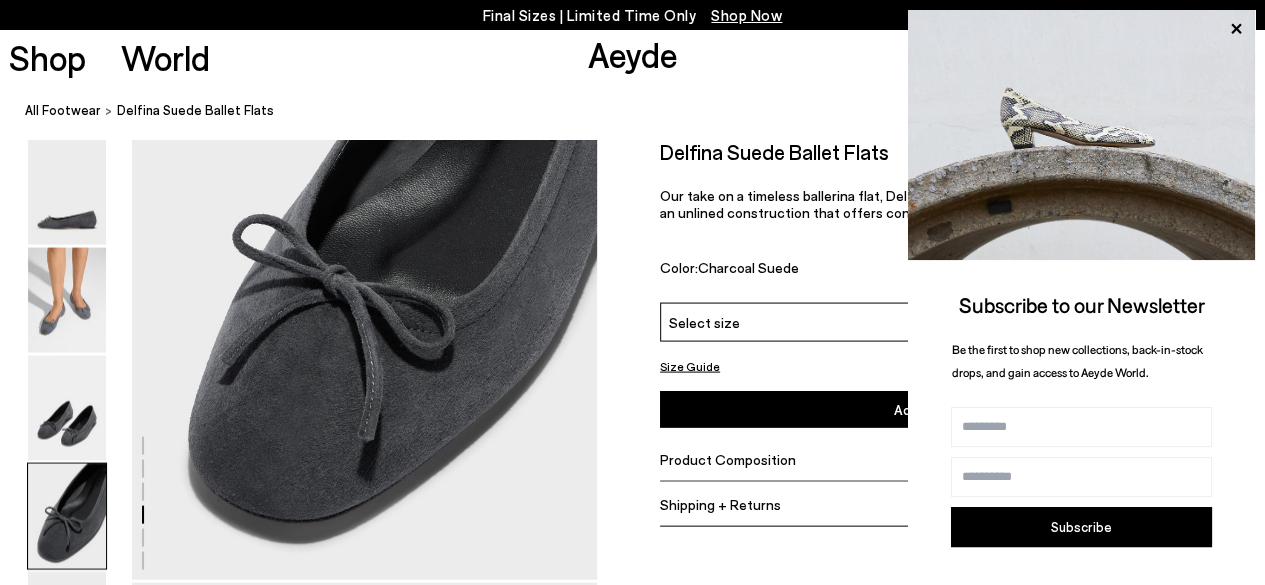 click on "Subscribe to our Newsletter Be the first to shop new collections, back-in-stock drops, and gain access to Aeyde World. Name Email address Subscribe By subscribing, you agree to our  Terms & Conditions  and to receive marketing communications from us." at bounding box center [1081, 322] 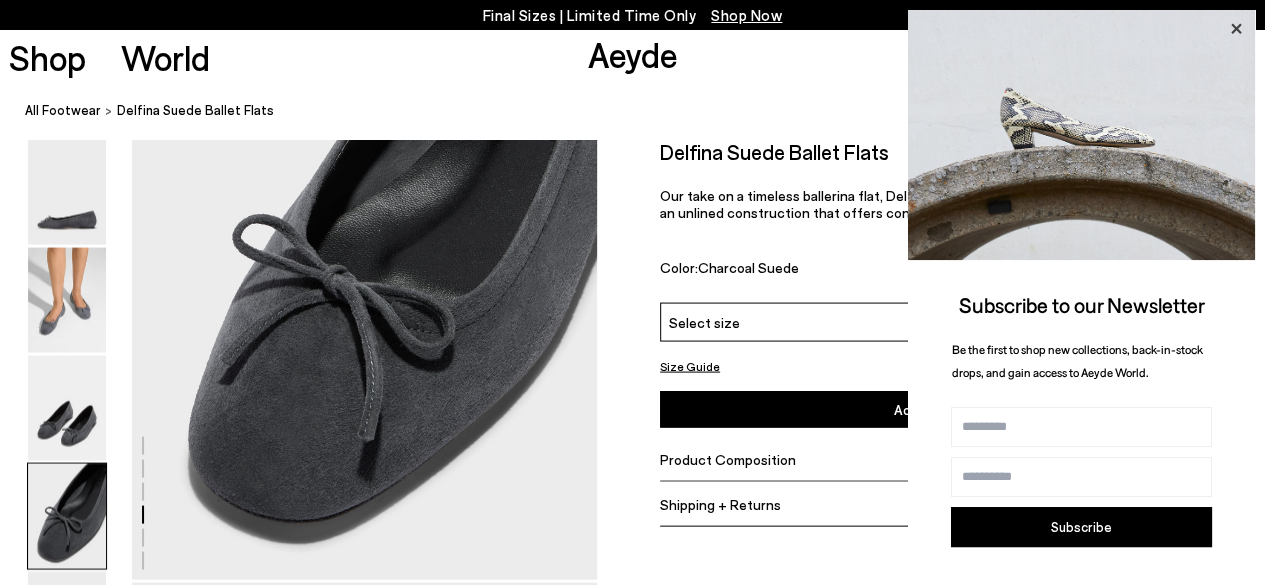 click 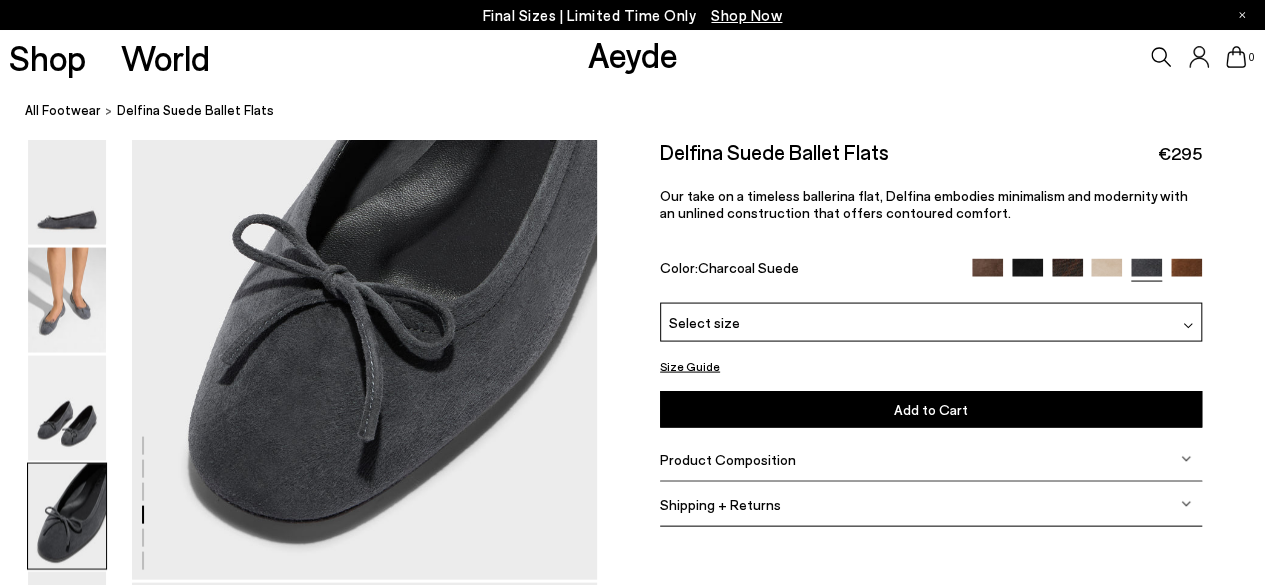 click at bounding box center [1067, 274] 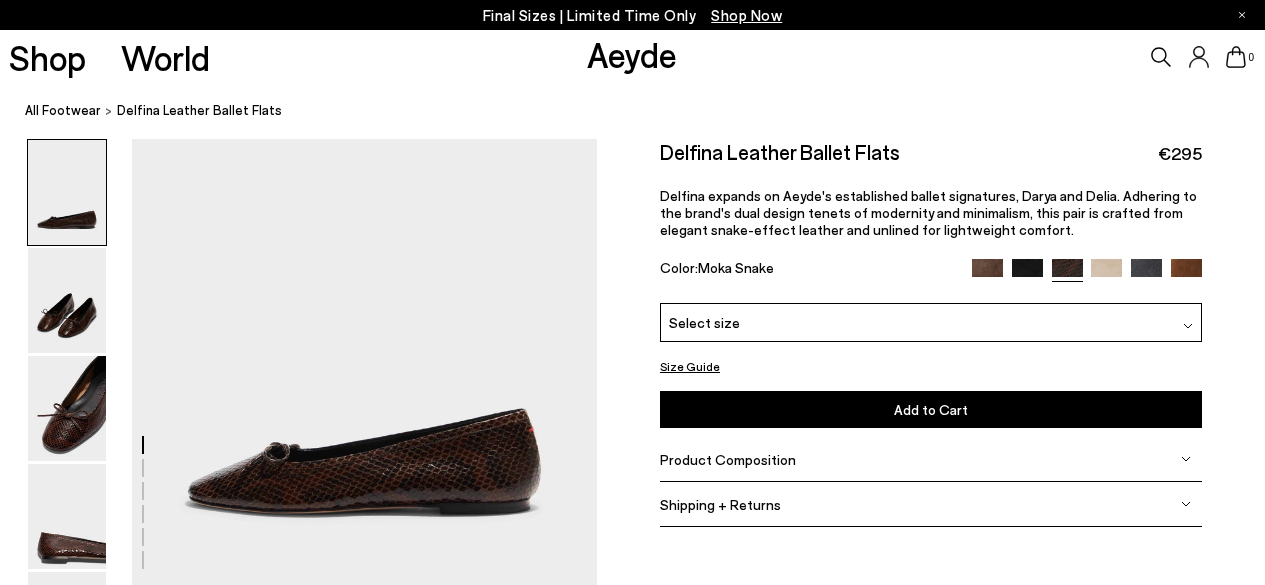 scroll, scrollTop: 0, scrollLeft: 0, axis: both 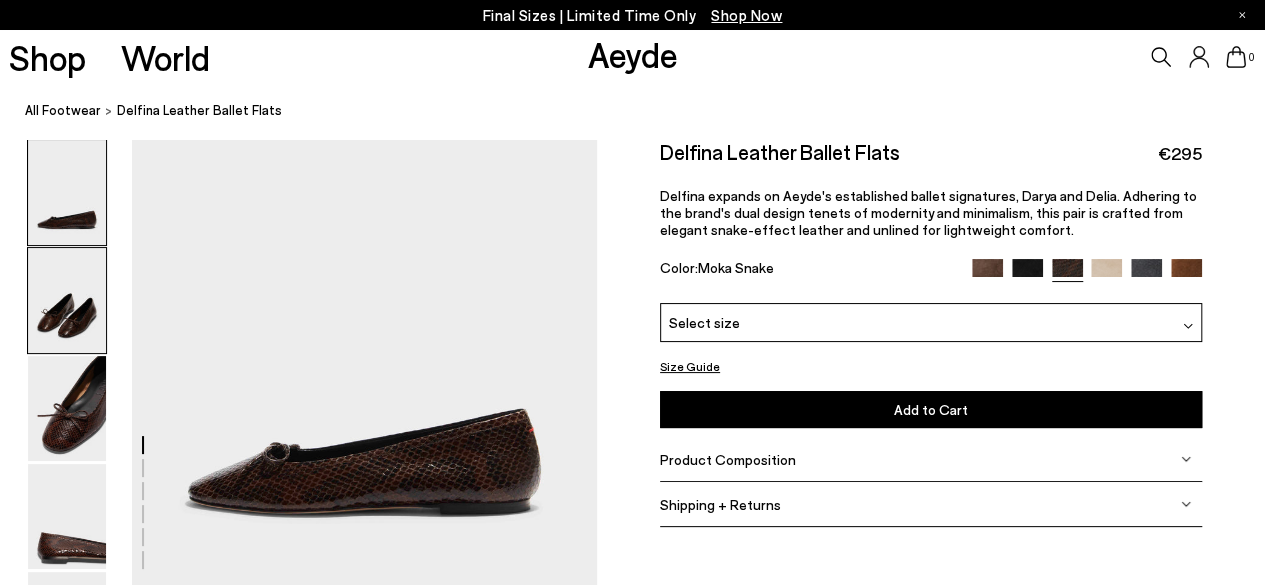 click at bounding box center (67, 300) 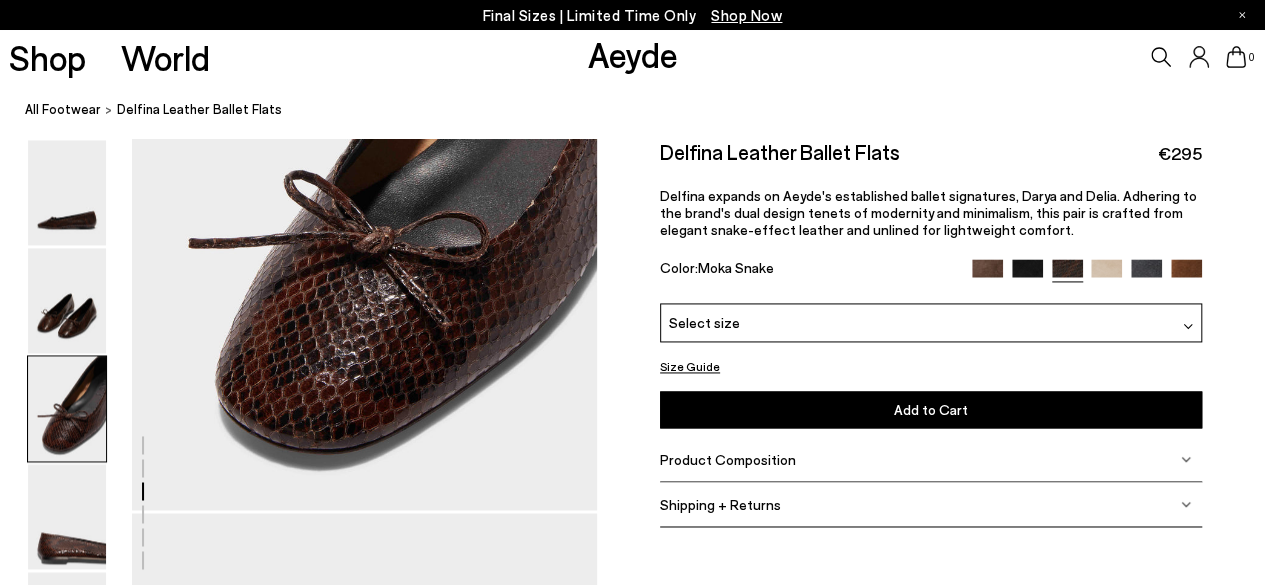 scroll, scrollTop: 1351, scrollLeft: 0, axis: vertical 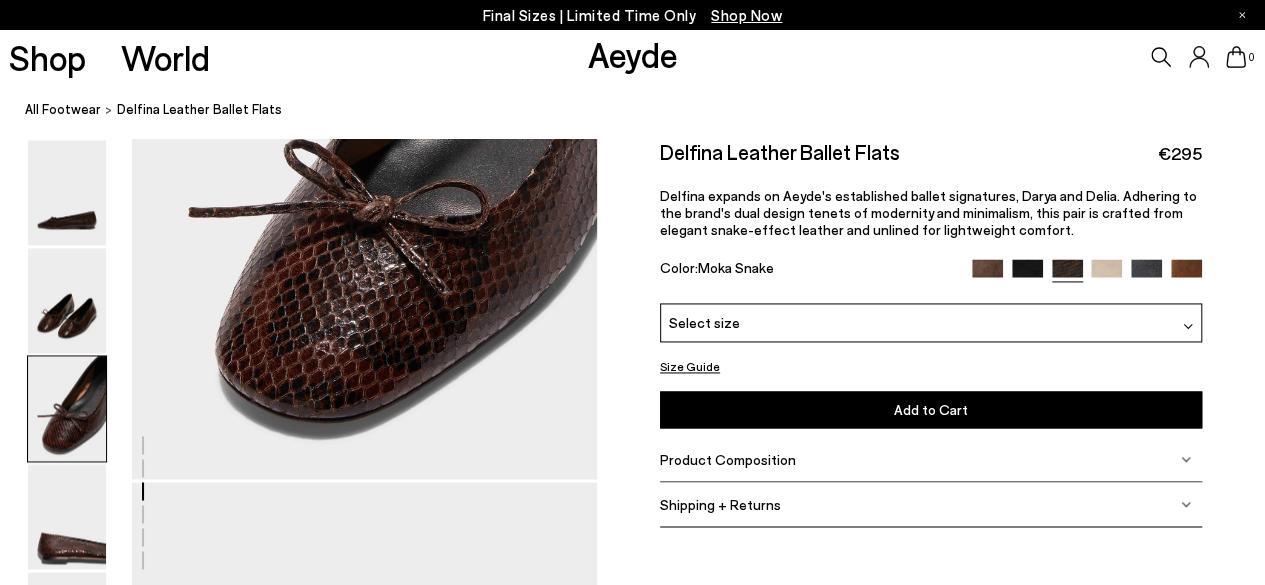 click at bounding box center (1027, 274) 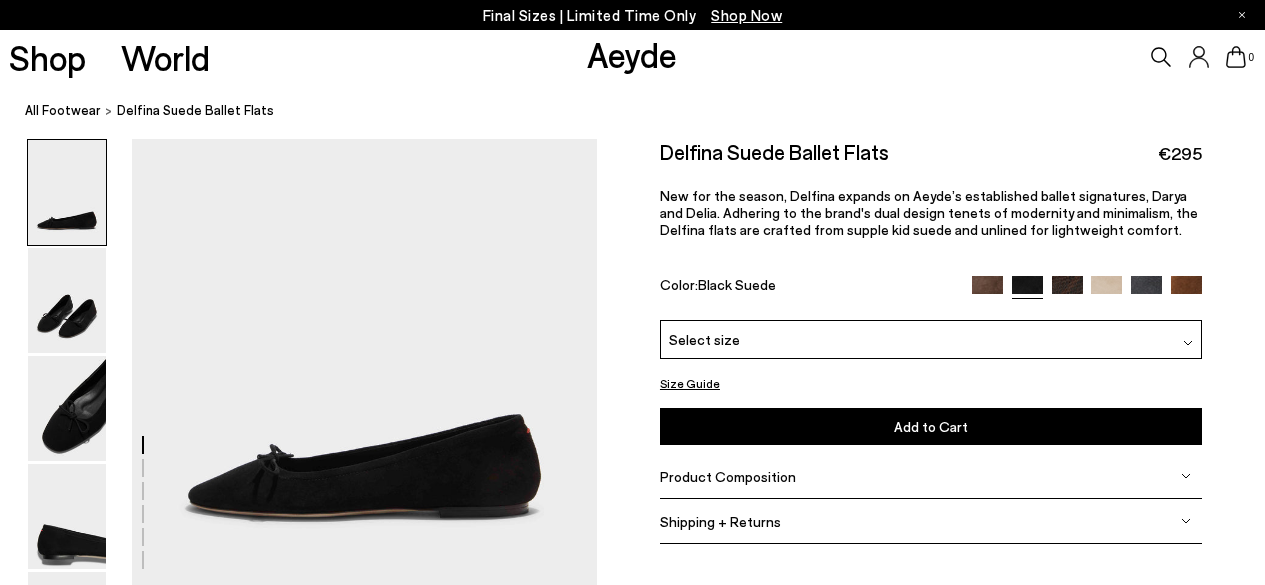 scroll, scrollTop: 0, scrollLeft: 0, axis: both 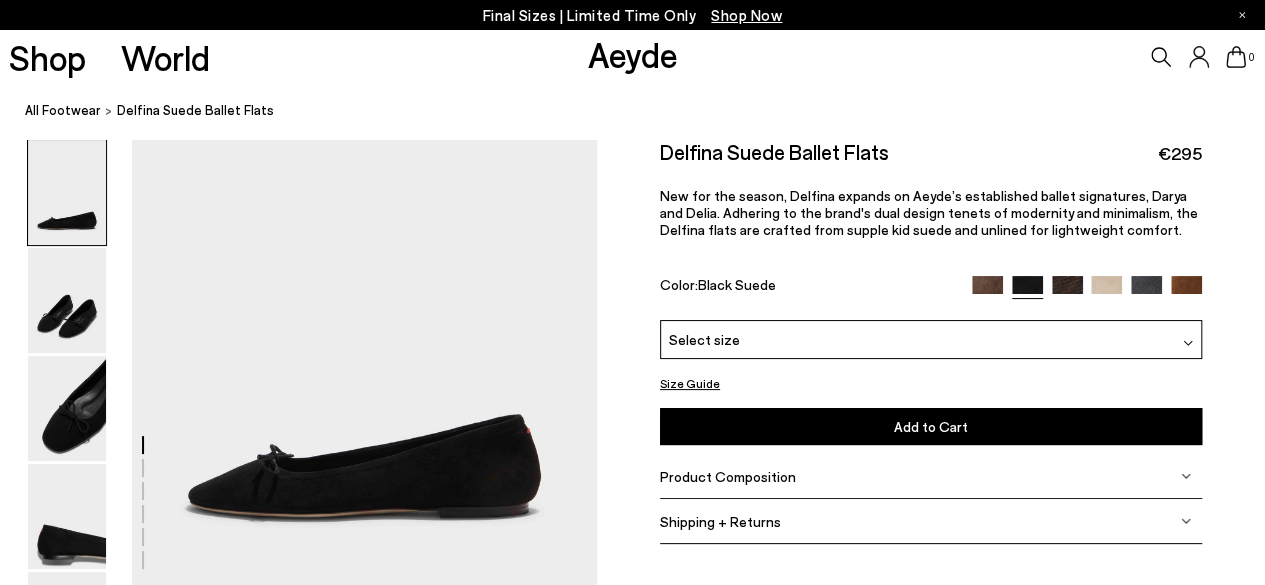 click at bounding box center (987, 291) 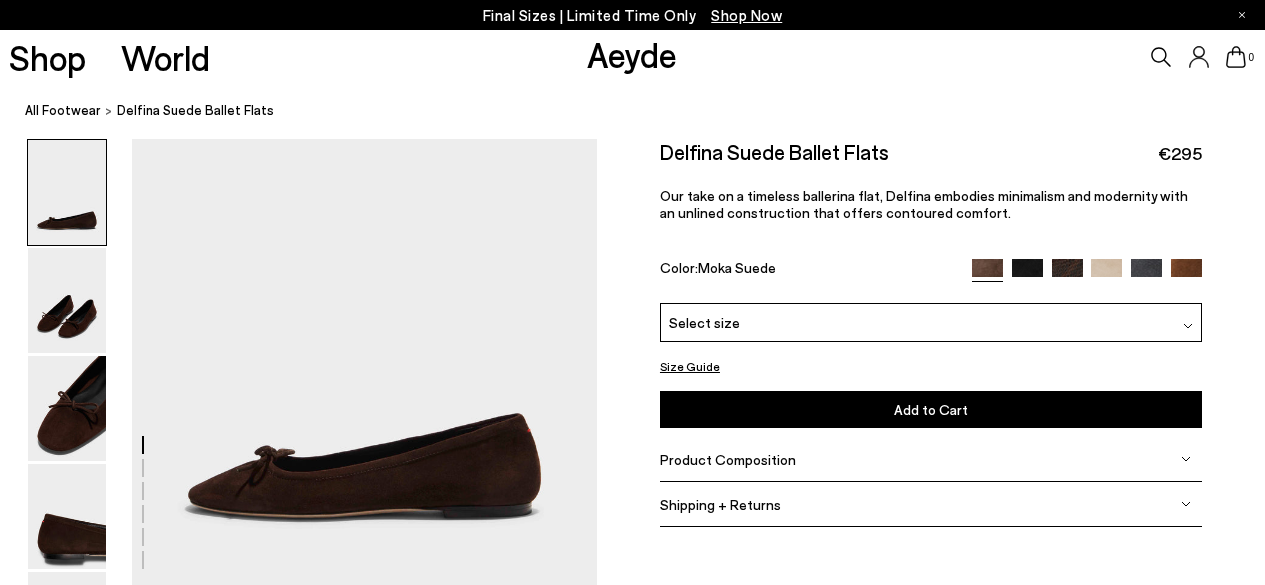scroll, scrollTop: 0, scrollLeft: 0, axis: both 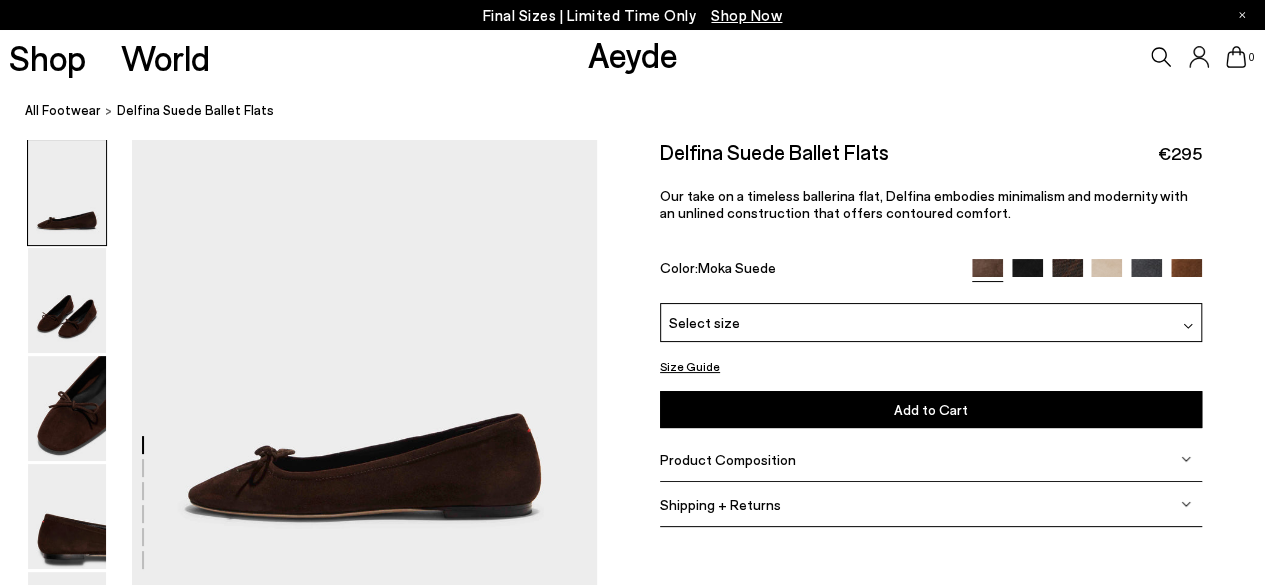 click at bounding box center (1146, 274) 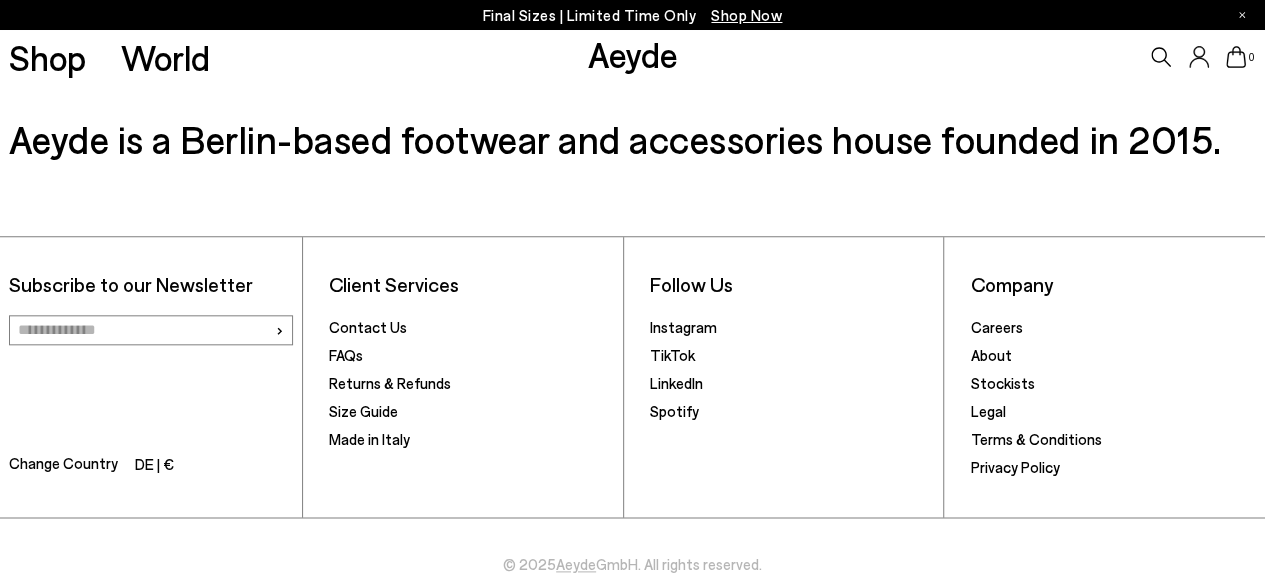 scroll, scrollTop: 4732, scrollLeft: 0, axis: vertical 